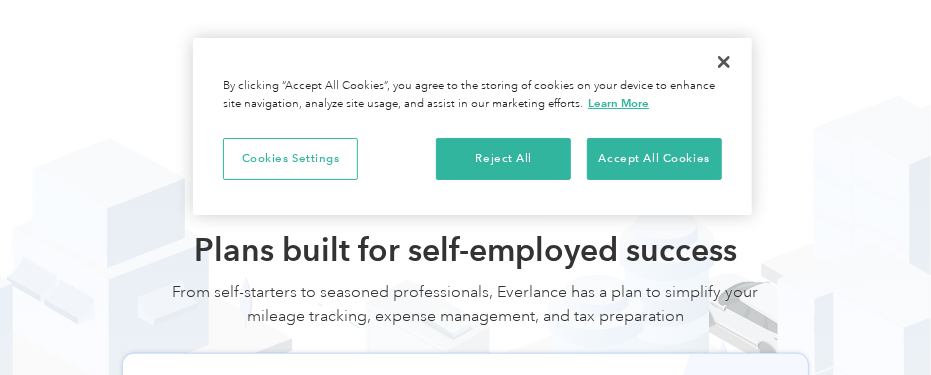 scroll, scrollTop: 100, scrollLeft: 0, axis: vertical 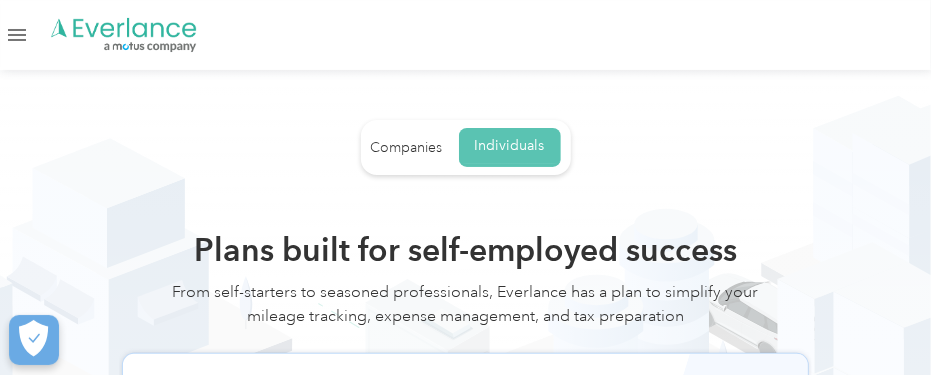 click on "Individuals" at bounding box center (510, 146) 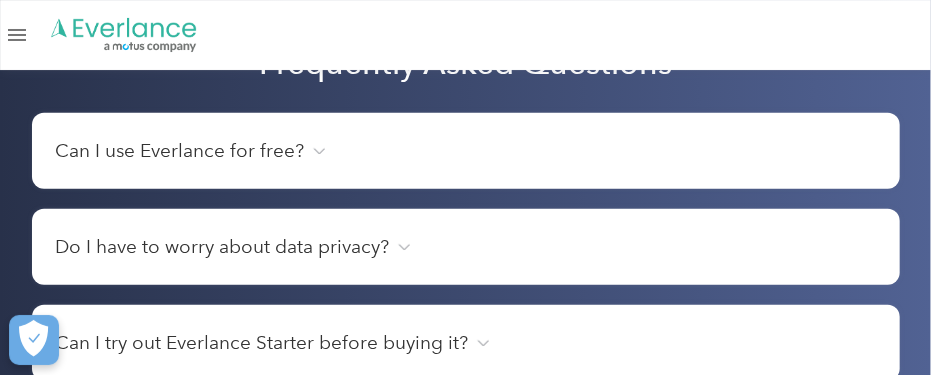 scroll, scrollTop: 3200, scrollLeft: 0, axis: vertical 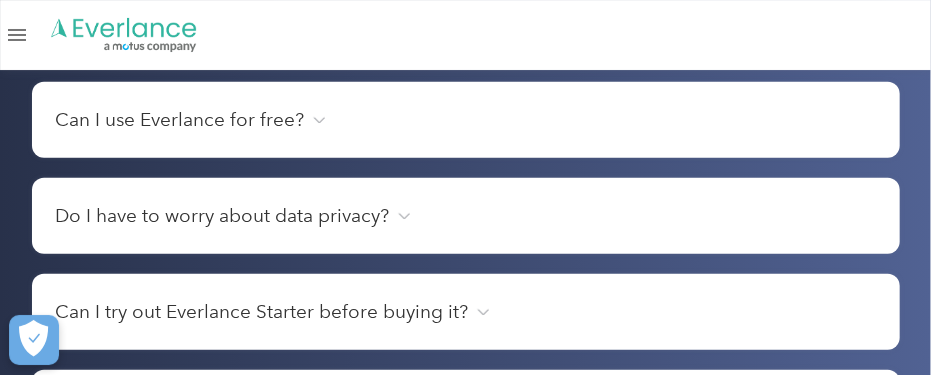 click at bounding box center (0, 0) 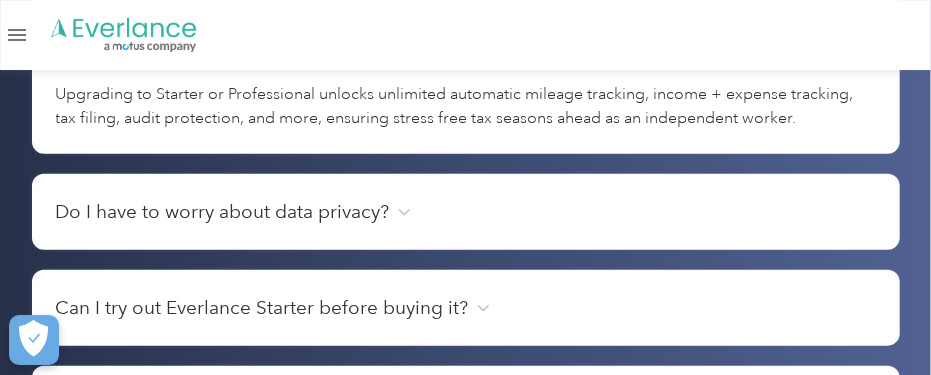 scroll, scrollTop: 3400, scrollLeft: 0, axis: vertical 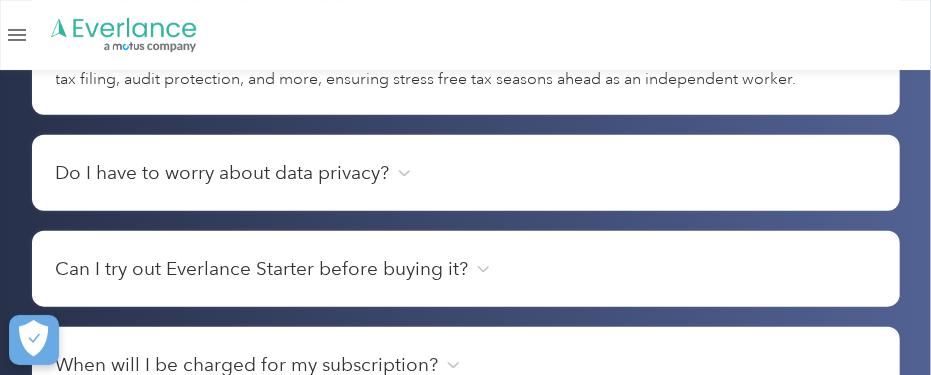 click at bounding box center [0, 0] 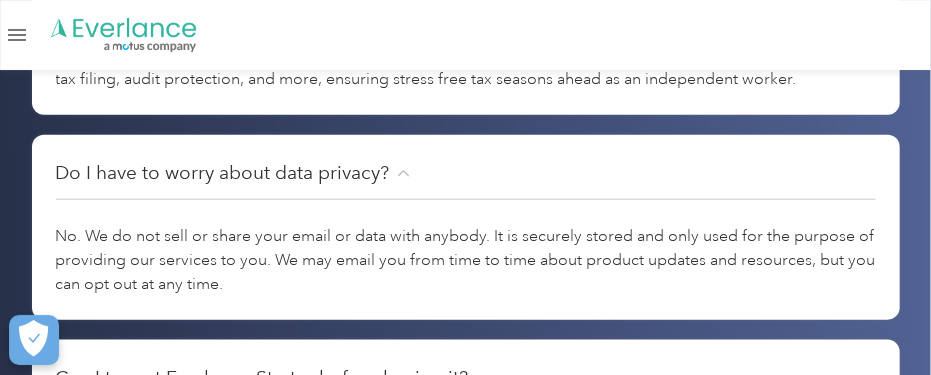 click at bounding box center (0, 0) 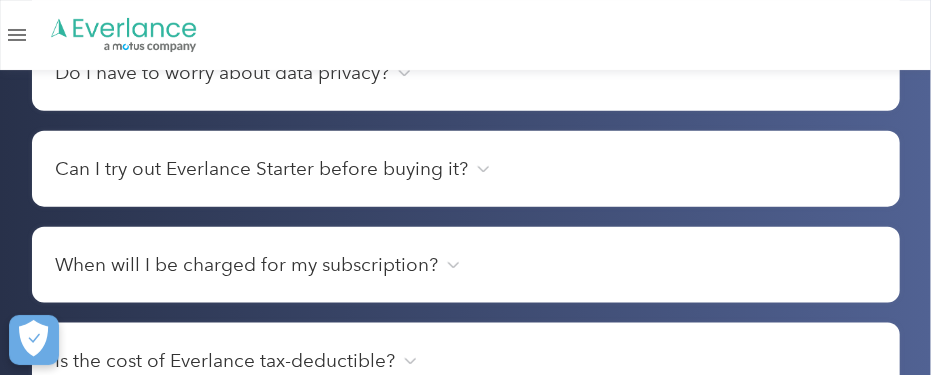 scroll, scrollTop: 3600, scrollLeft: 0, axis: vertical 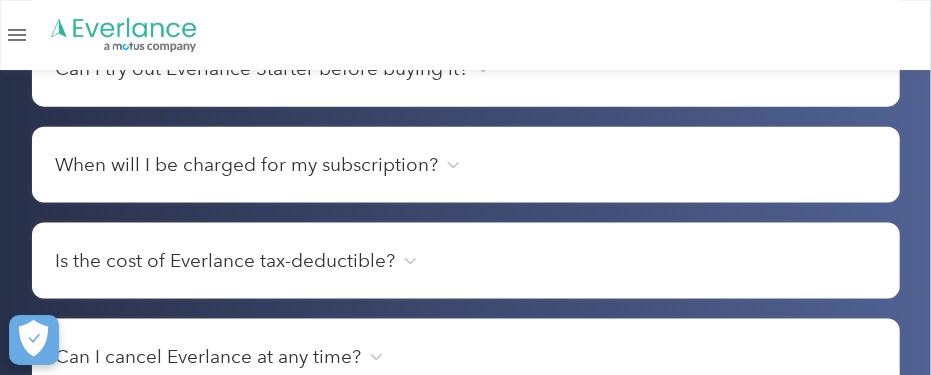 click at bounding box center (0, 0) 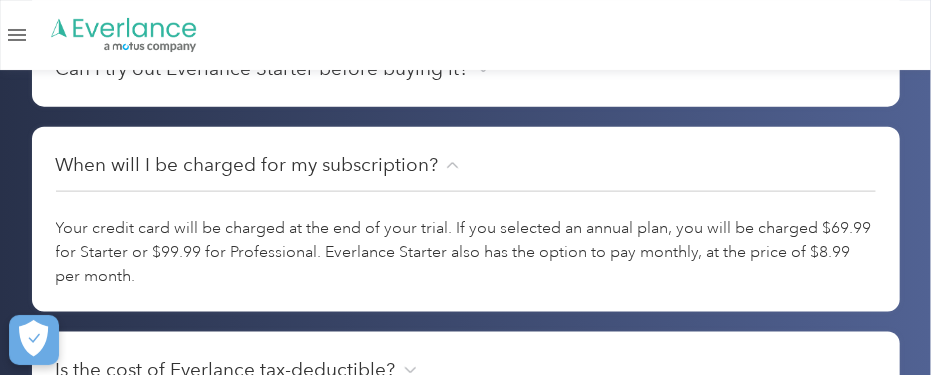 click at bounding box center (0, 0) 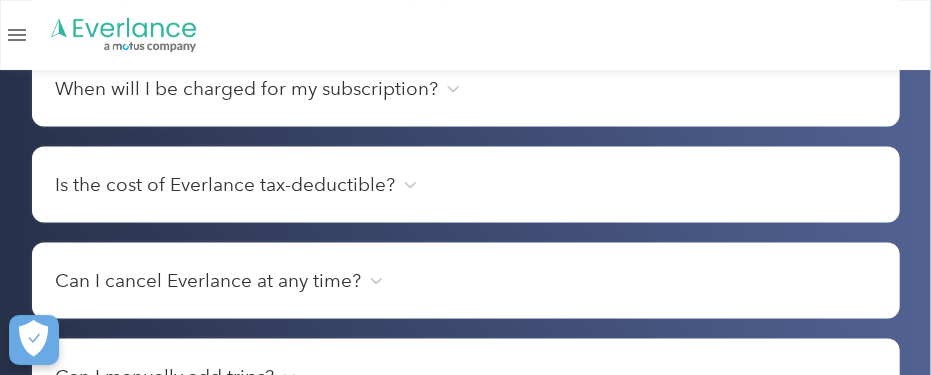 scroll, scrollTop: 3700, scrollLeft: 0, axis: vertical 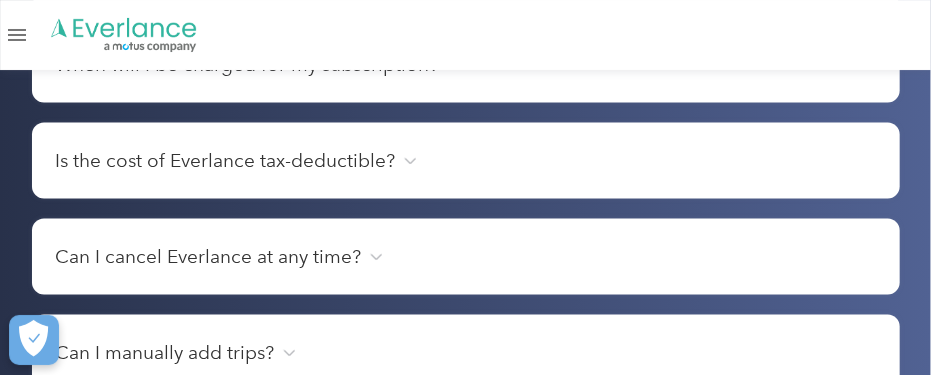 click at bounding box center [0, 0] 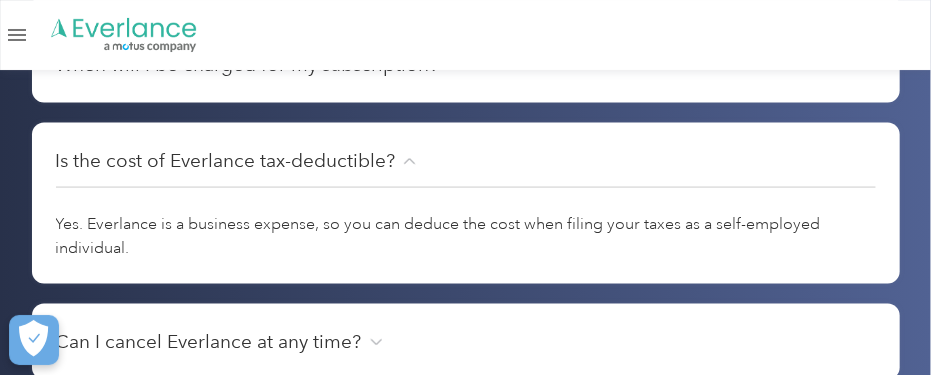 click at bounding box center [0, 0] 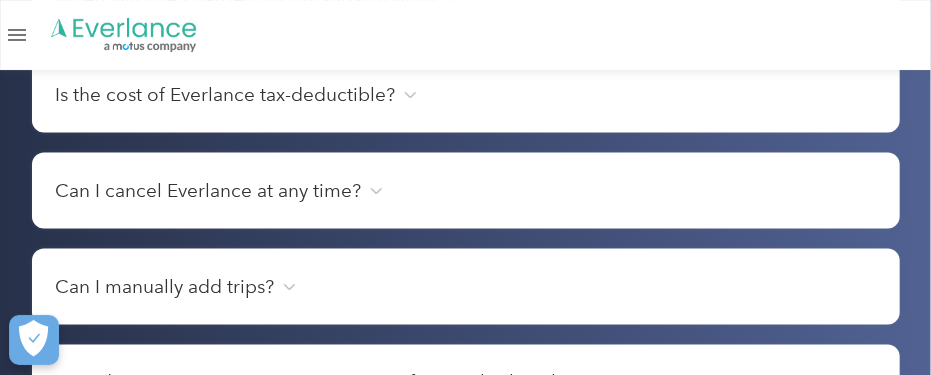 scroll, scrollTop: 3800, scrollLeft: 0, axis: vertical 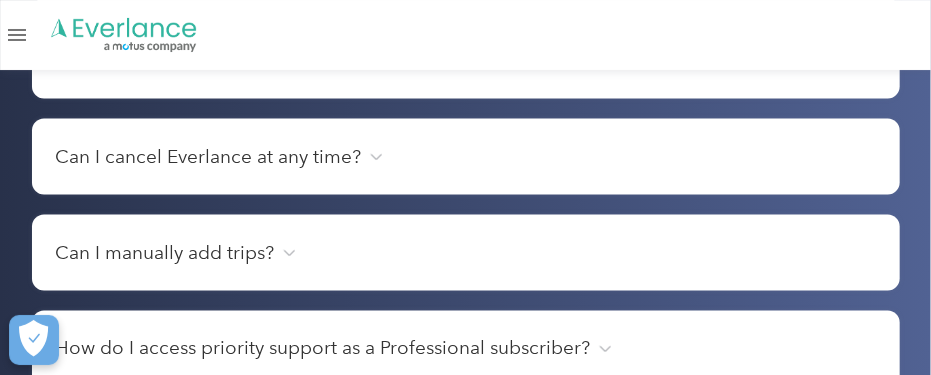 click at bounding box center [0, 0] 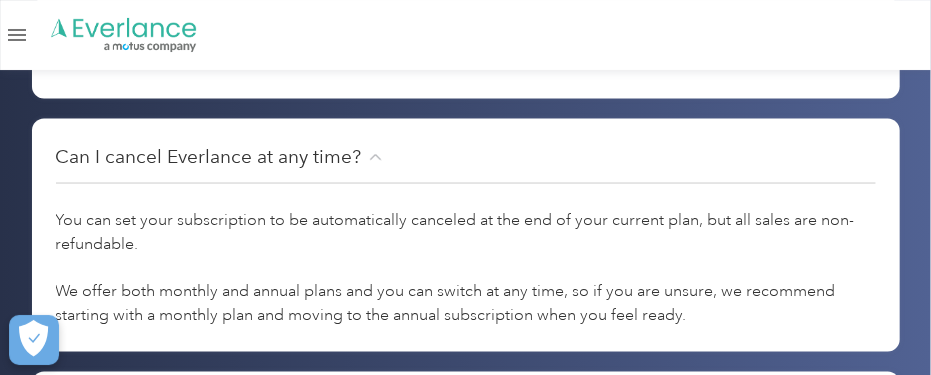 click at bounding box center (0, 0) 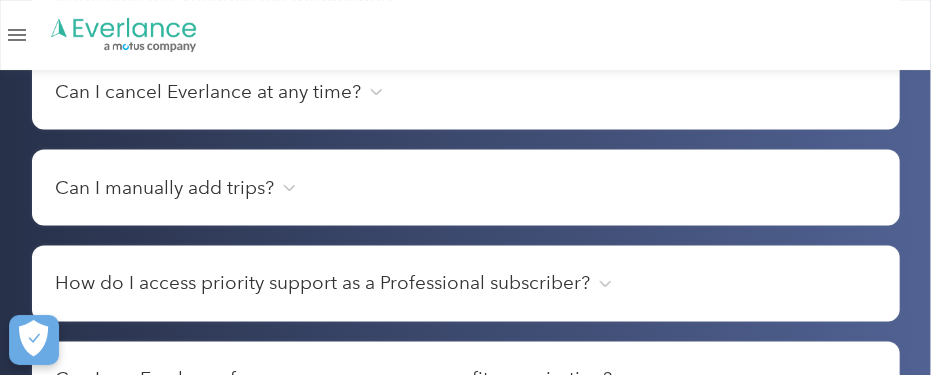 scroll, scrollTop: 3900, scrollLeft: 0, axis: vertical 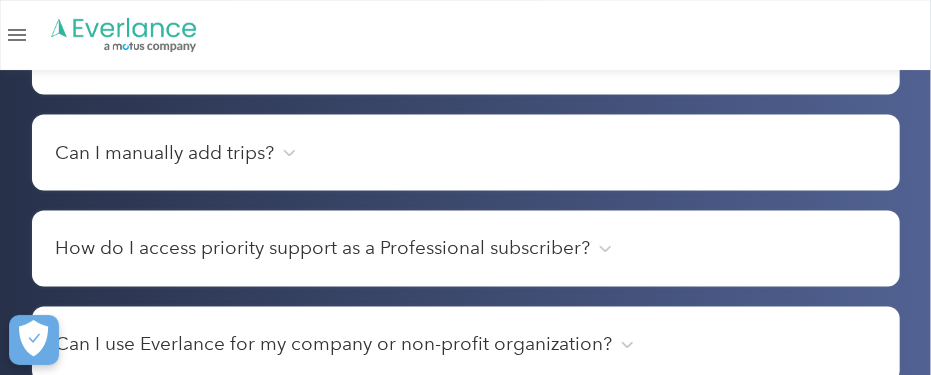 click at bounding box center (0, 0) 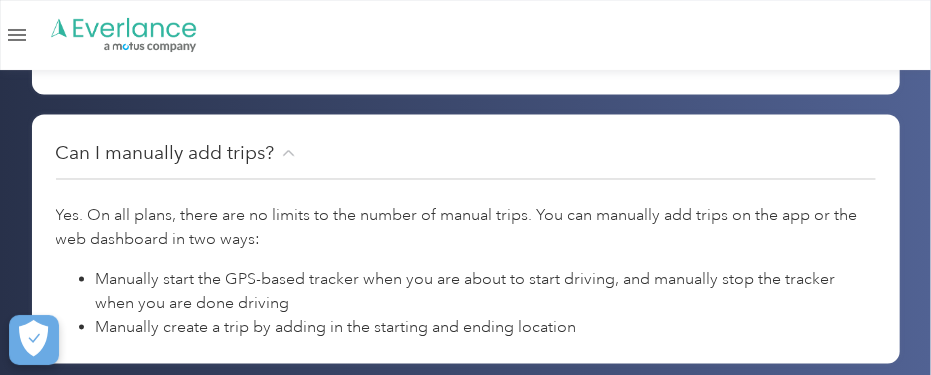 click at bounding box center [0, 0] 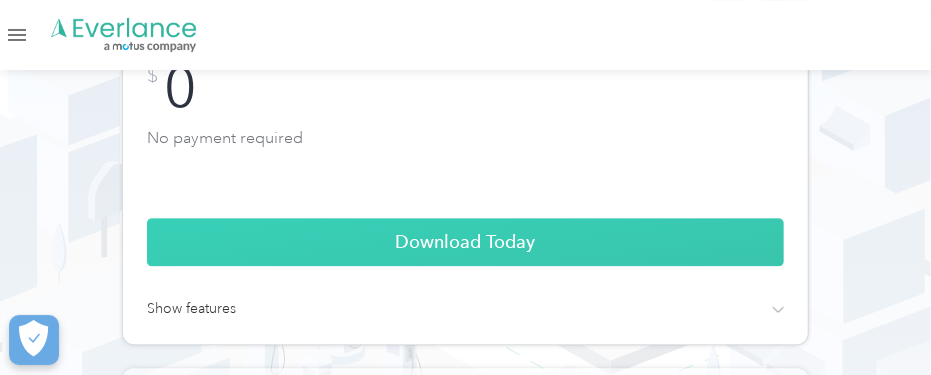 scroll, scrollTop: 1500, scrollLeft: 0, axis: vertical 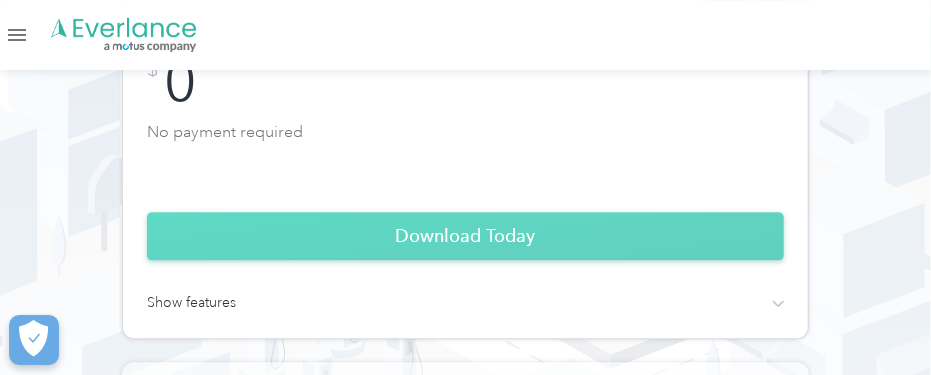 click on "Download Today" at bounding box center (465, 236) 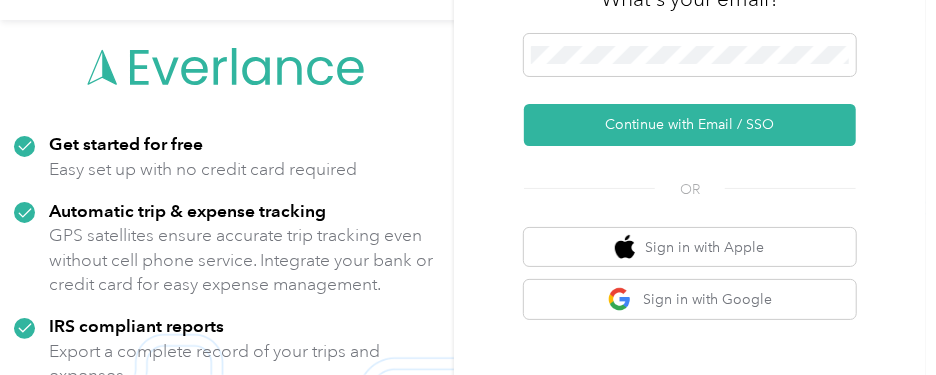 scroll, scrollTop: 0, scrollLeft: 0, axis: both 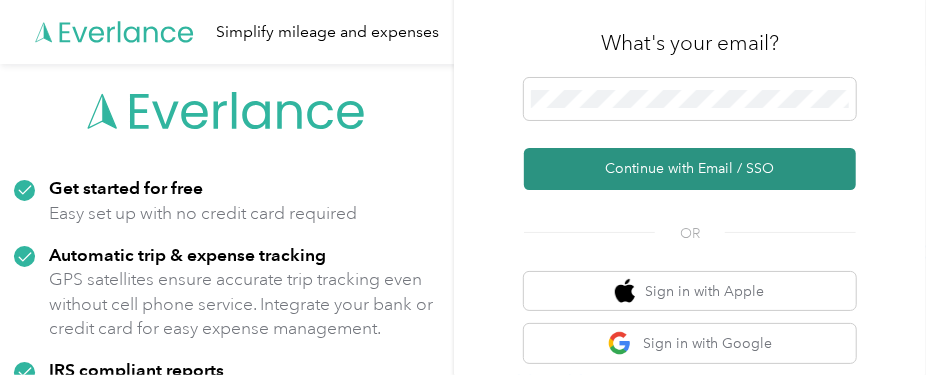 click on "Continue with Email / SSO" at bounding box center [690, 169] 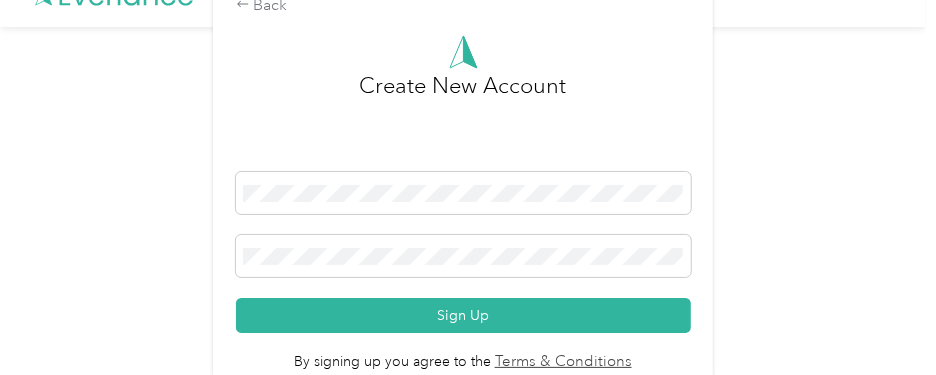 scroll, scrollTop: 57, scrollLeft: 0, axis: vertical 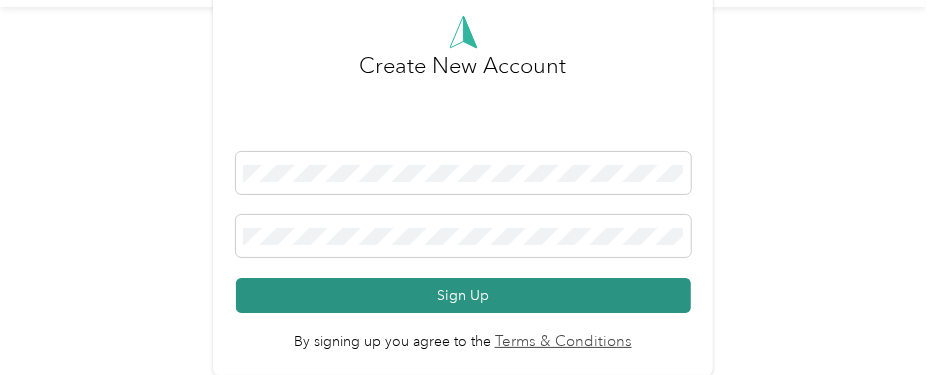 click on "Sign Up" at bounding box center [463, 295] 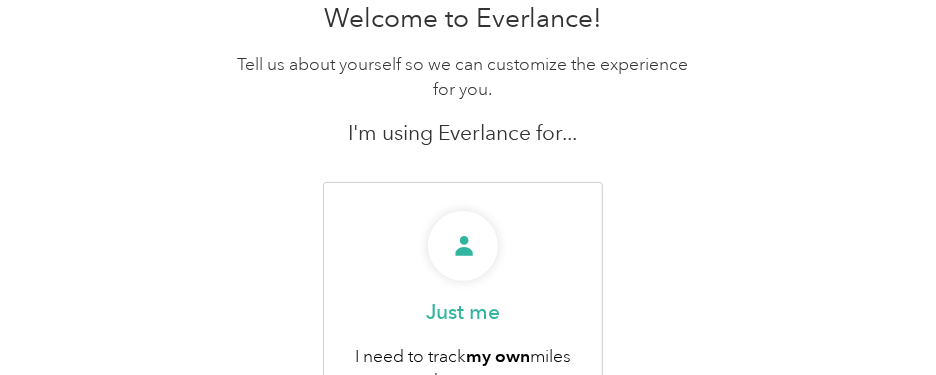 scroll, scrollTop: 300, scrollLeft: 0, axis: vertical 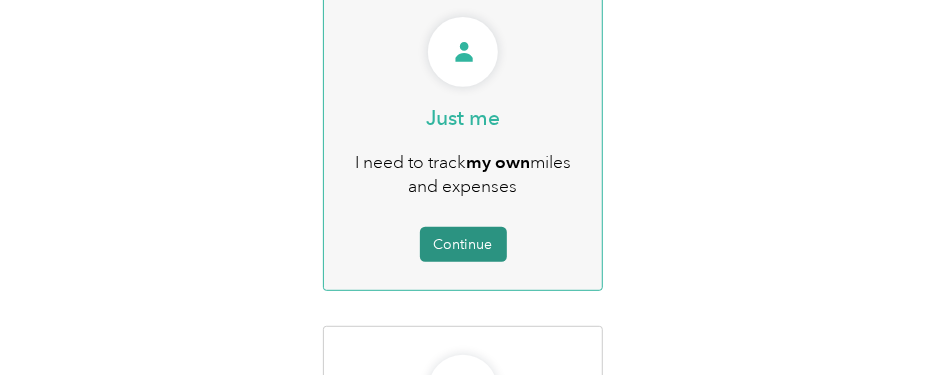 click on "Continue" at bounding box center [463, 244] 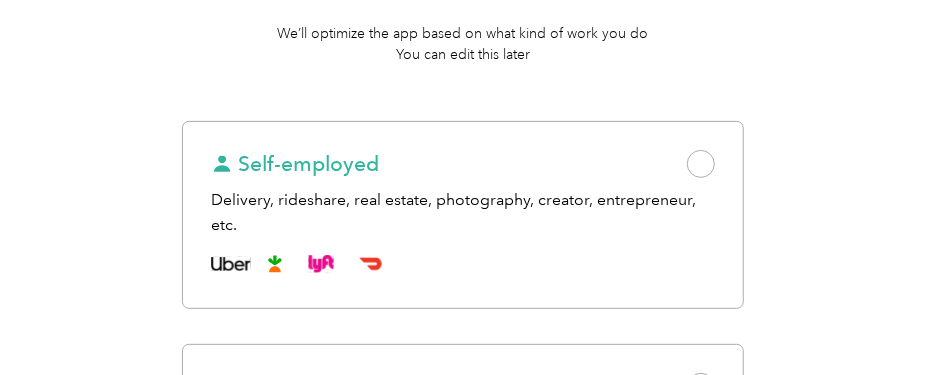 scroll, scrollTop: 200, scrollLeft: 0, axis: vertical 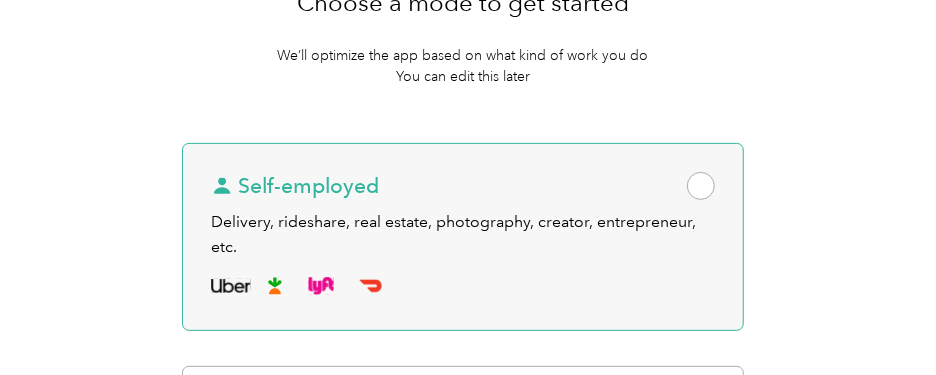 click at bounding box center (701, 186) 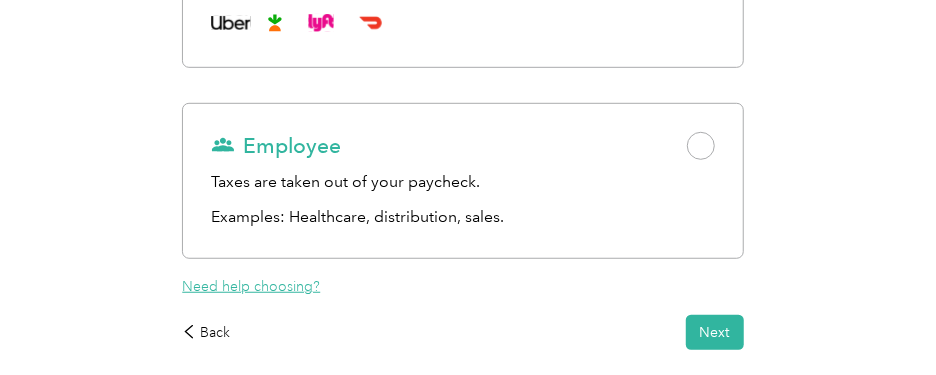 scroll, scrollTop: 500, scrollLeft: 0, axis: vertical 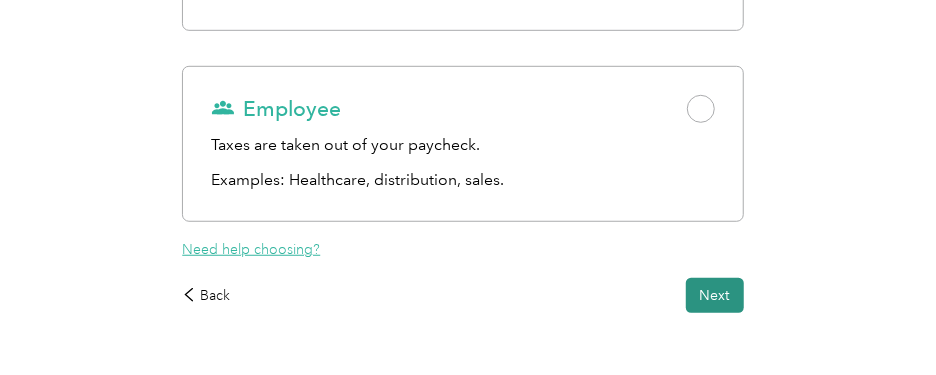 click on "Next" at bounding box center (715, 295) 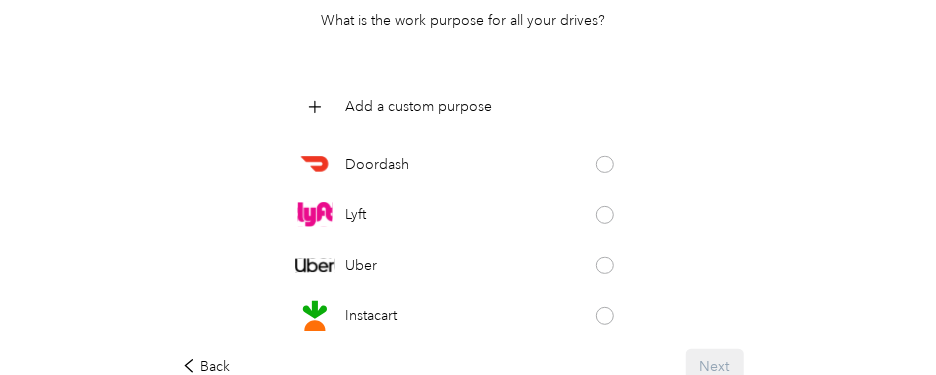 scroll, scrollTop: 270, scrollLeft: 0, axis: vertical 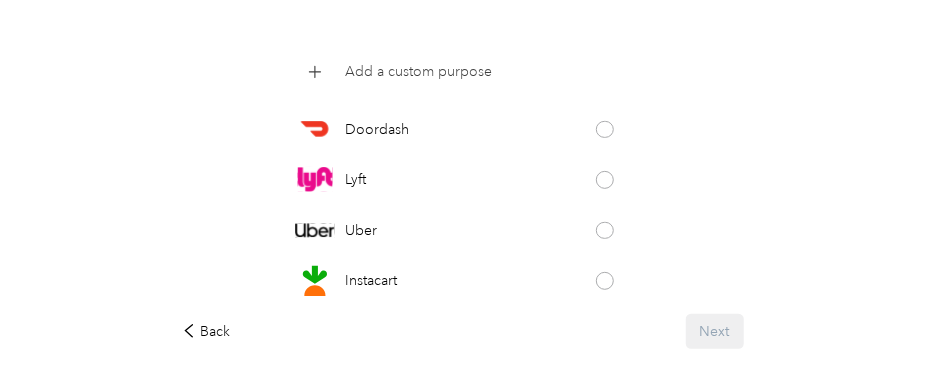 click on "Add a custom purpose" at bounding box center [418, 71] 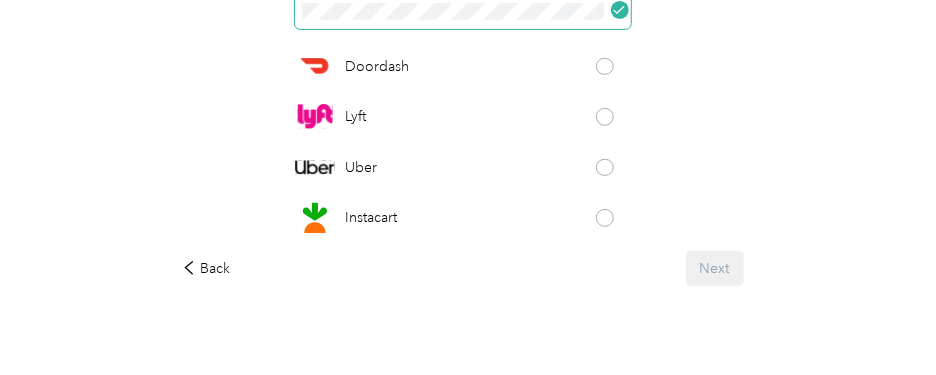 scroll, scrollTop: 365, scrollLeft: 0, axis: vertical 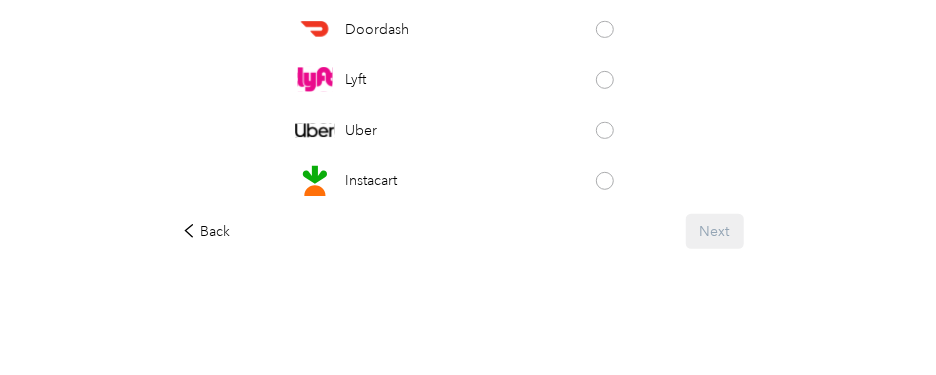 click on "Back Next" at bounding box center (462, 231) 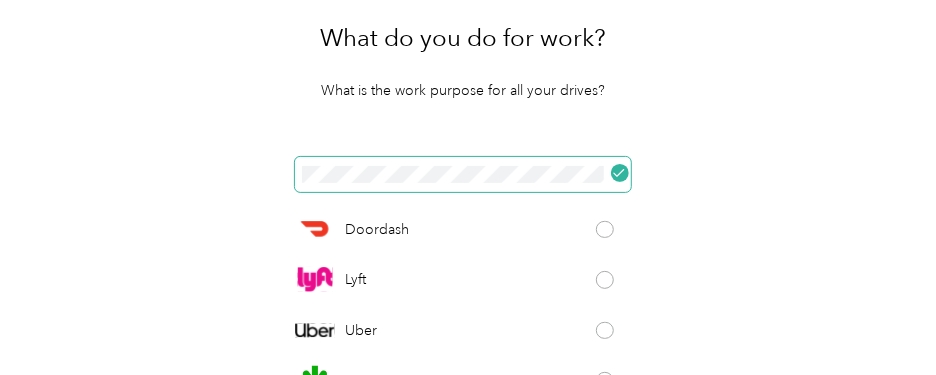 click 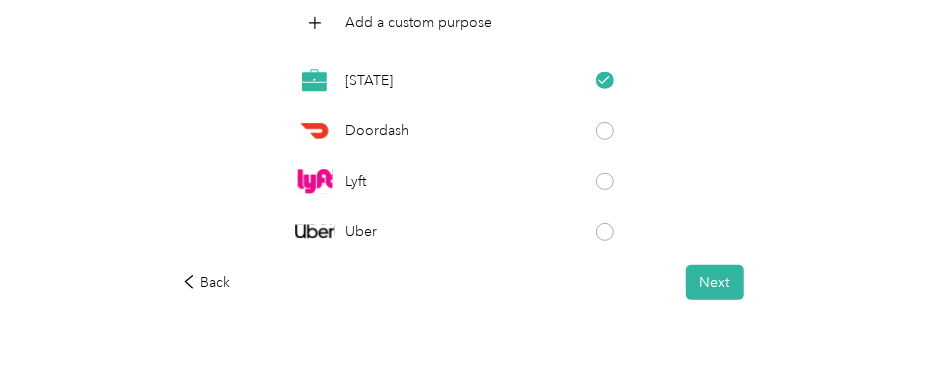 scroll, scrollTop: 365, scrollLeft: 0, axis: vertical 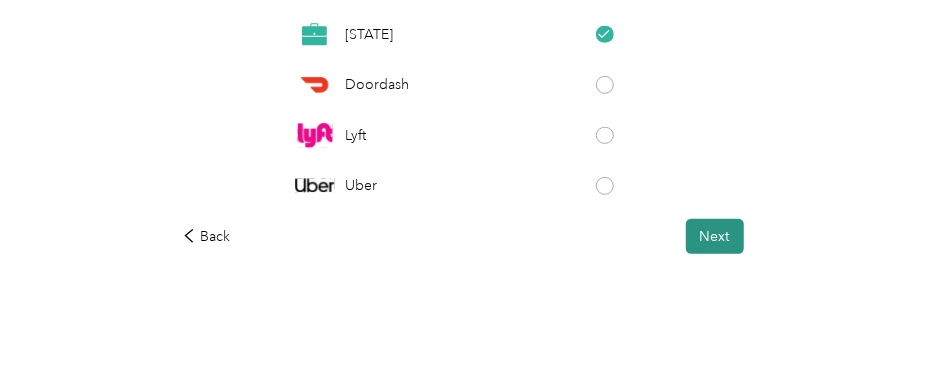 click on "Next" at bounding box center [715, 236] 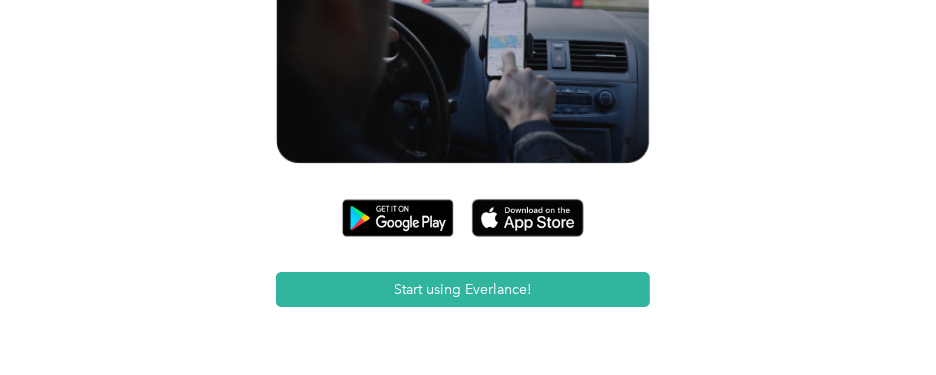 scroll, scrollTop: 442, scrollLeft: 0, axis: vertical 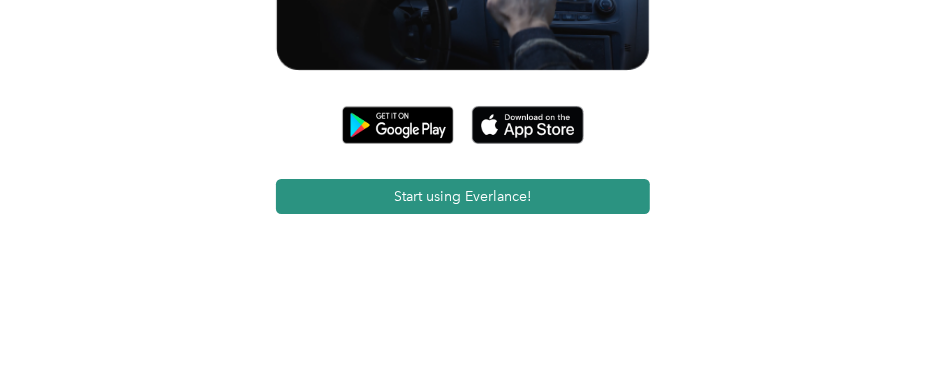 click on "Start using Everlance!" at bounding box center [463, 196] 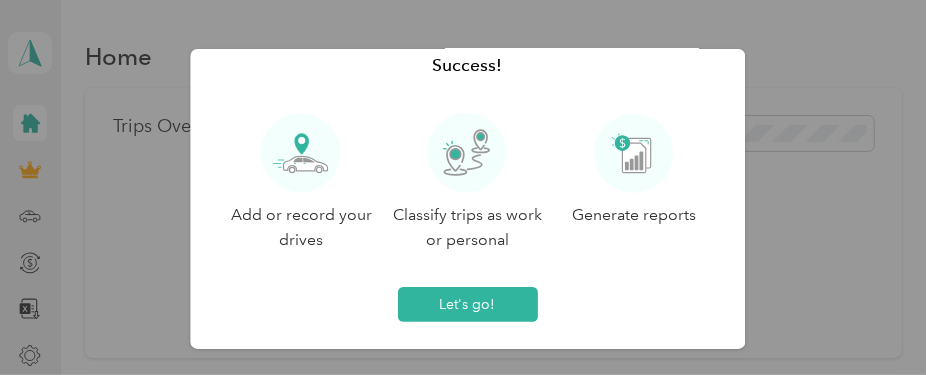 scroll, scrollTop: 0, scrollLeft: 0, axis: both 